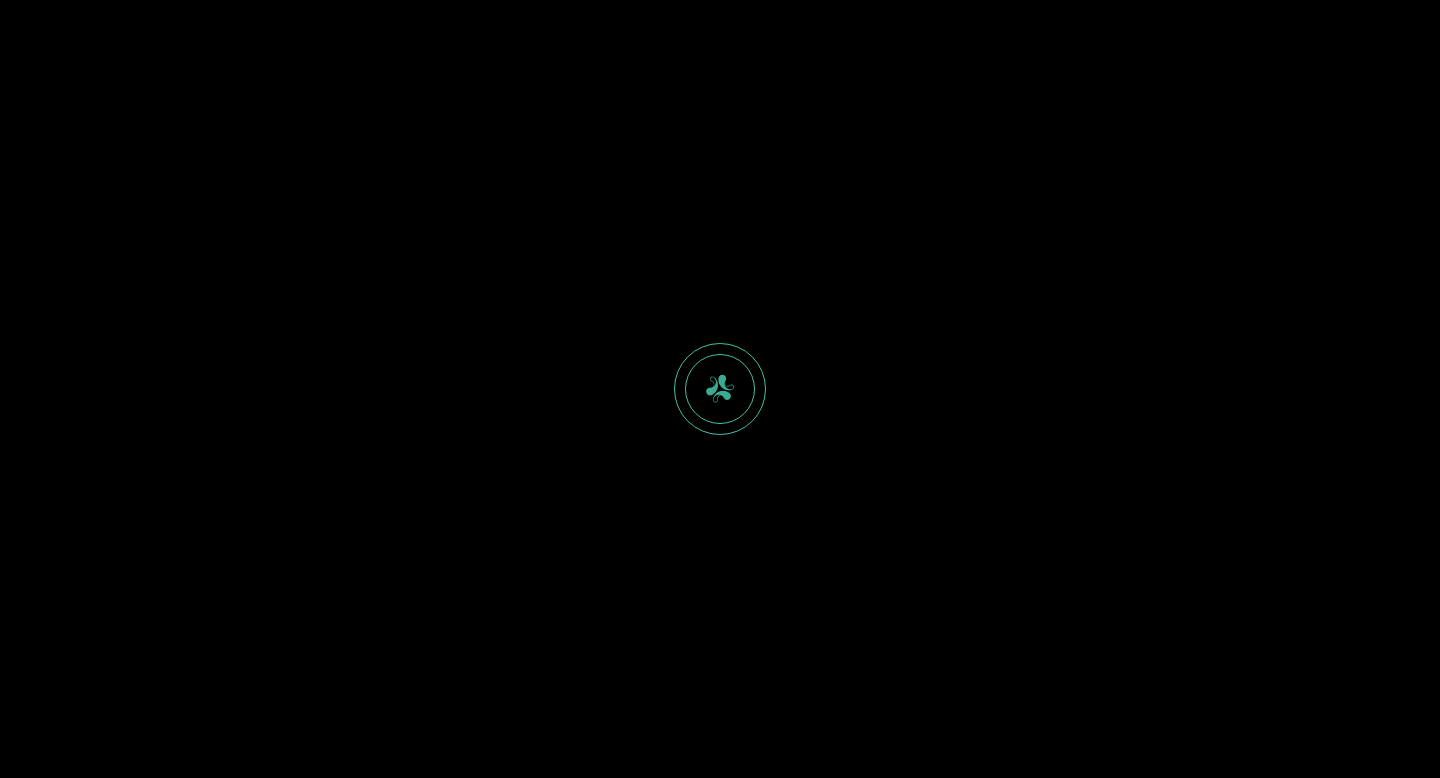 scroll, scrollTop: 0, scrollLeft: 0, axis: both 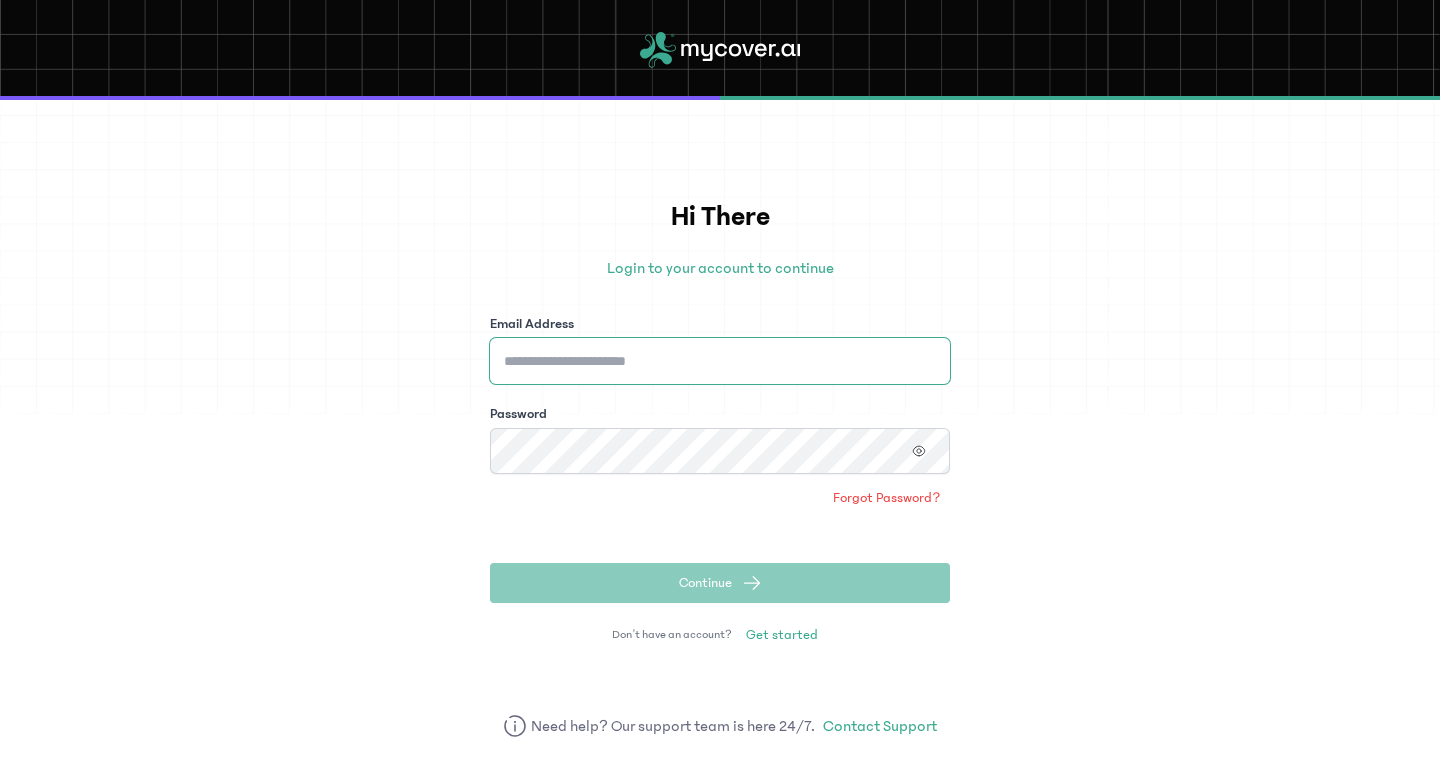 type on "**********" 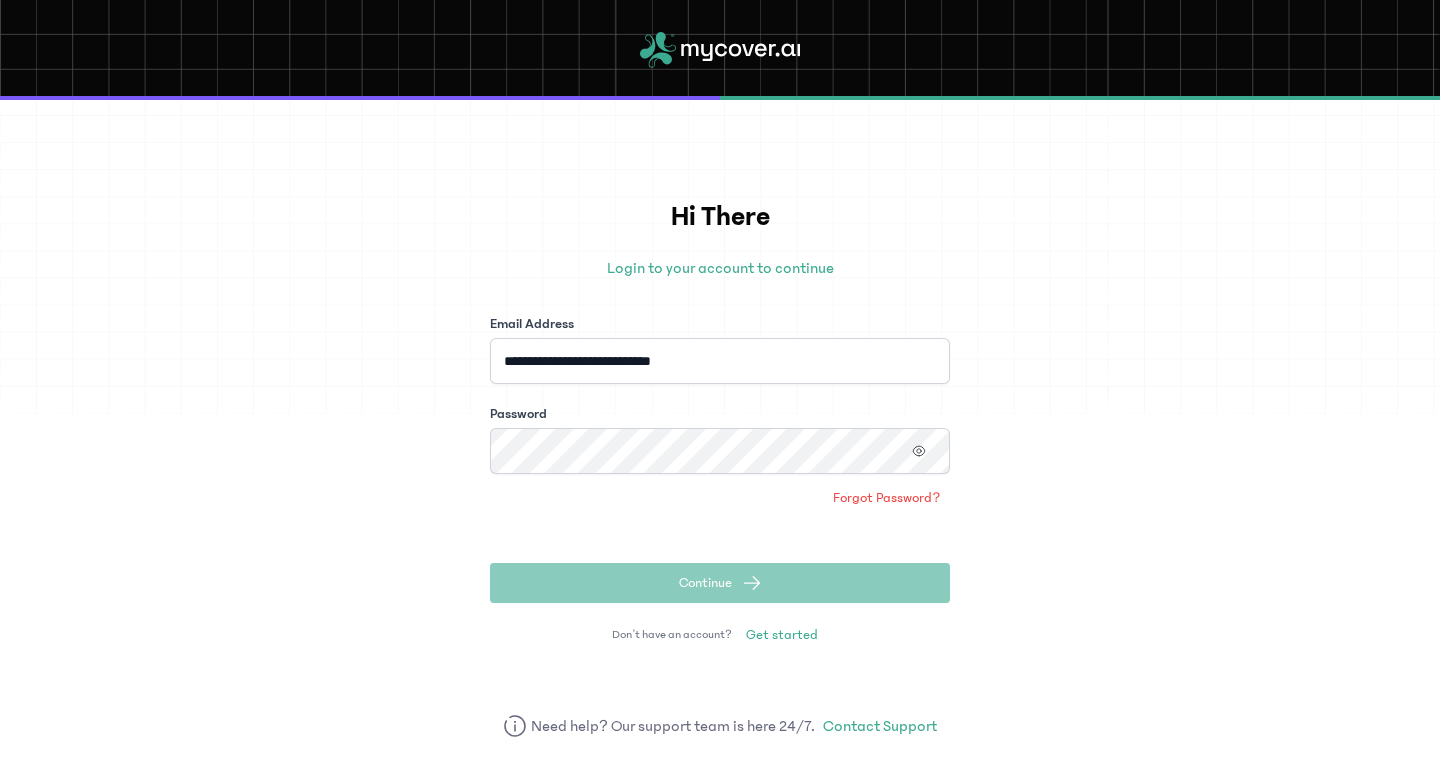 click 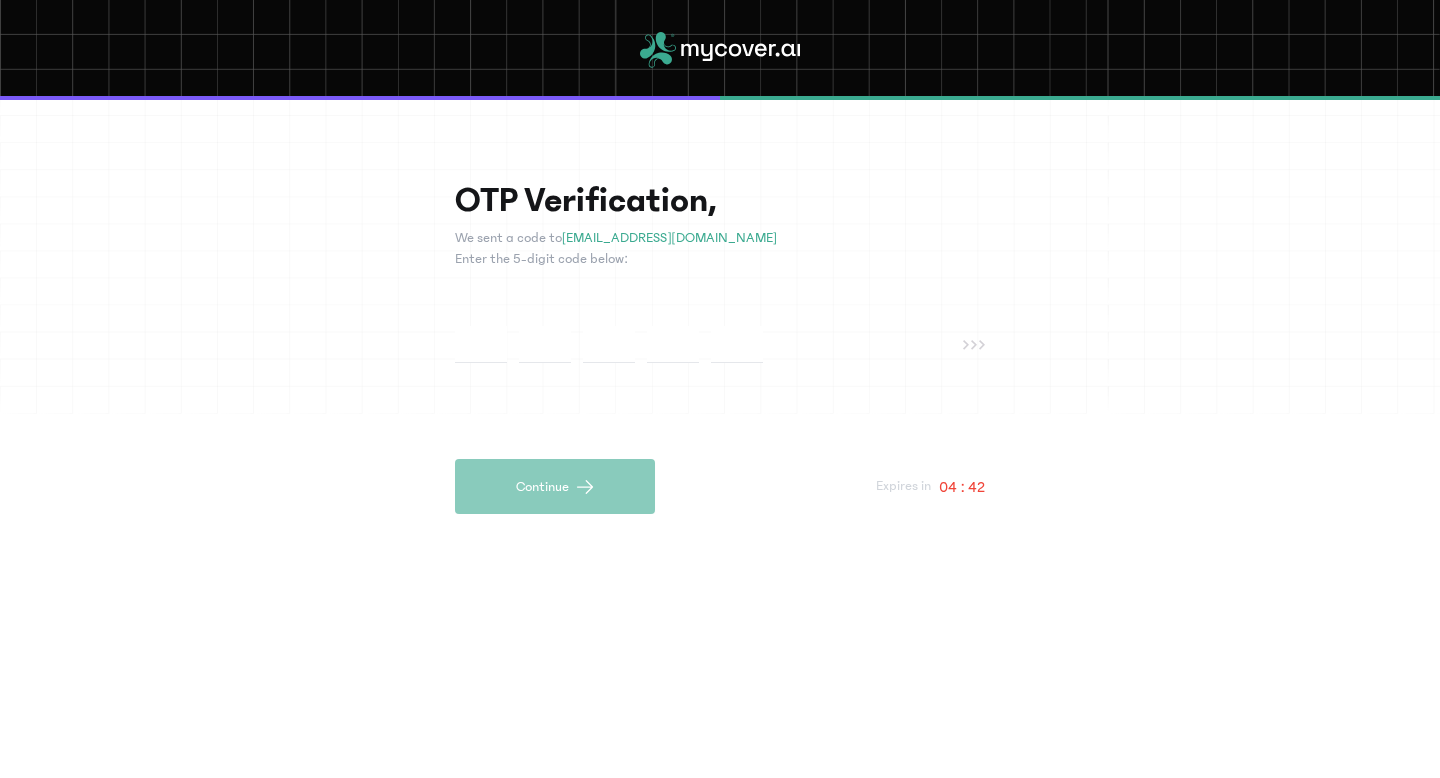 type on "*" 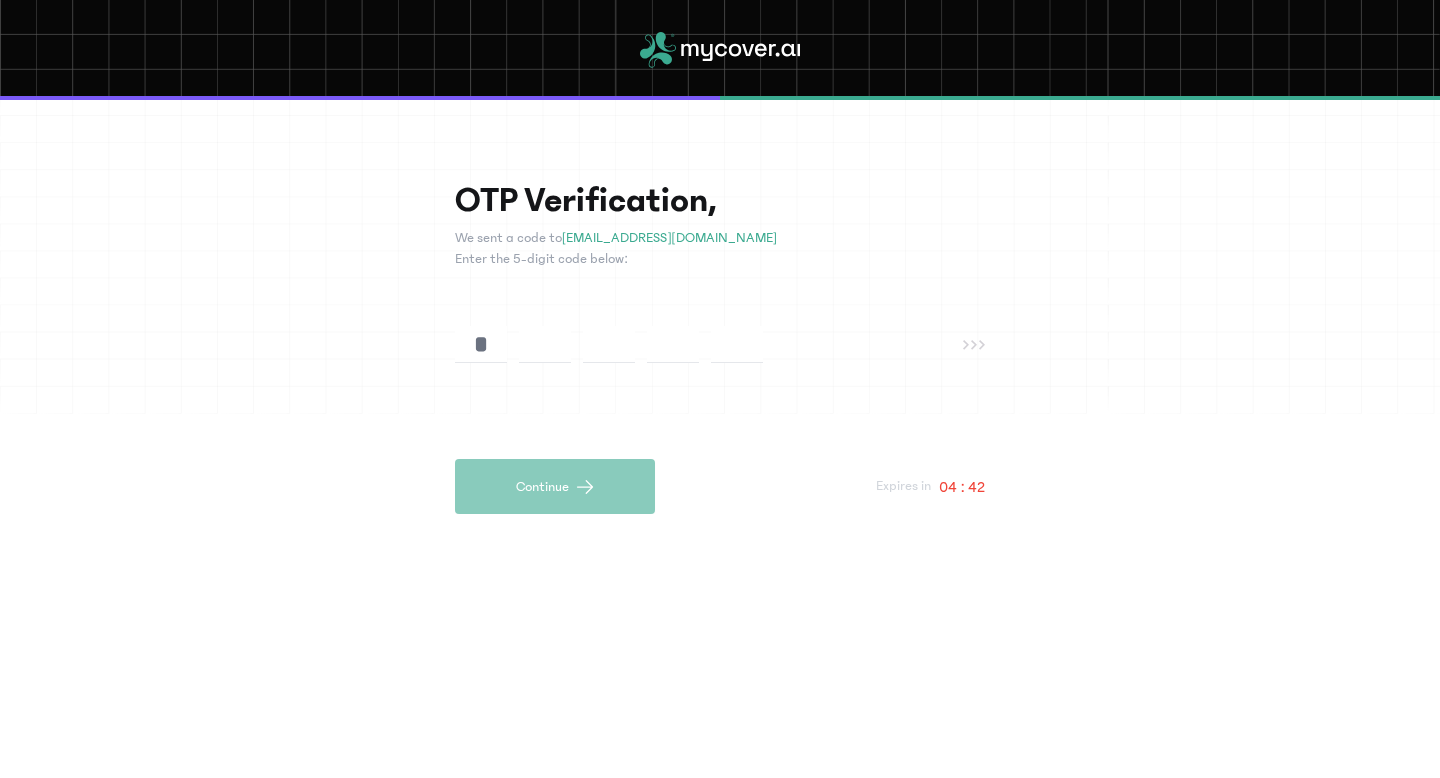 type on "*" 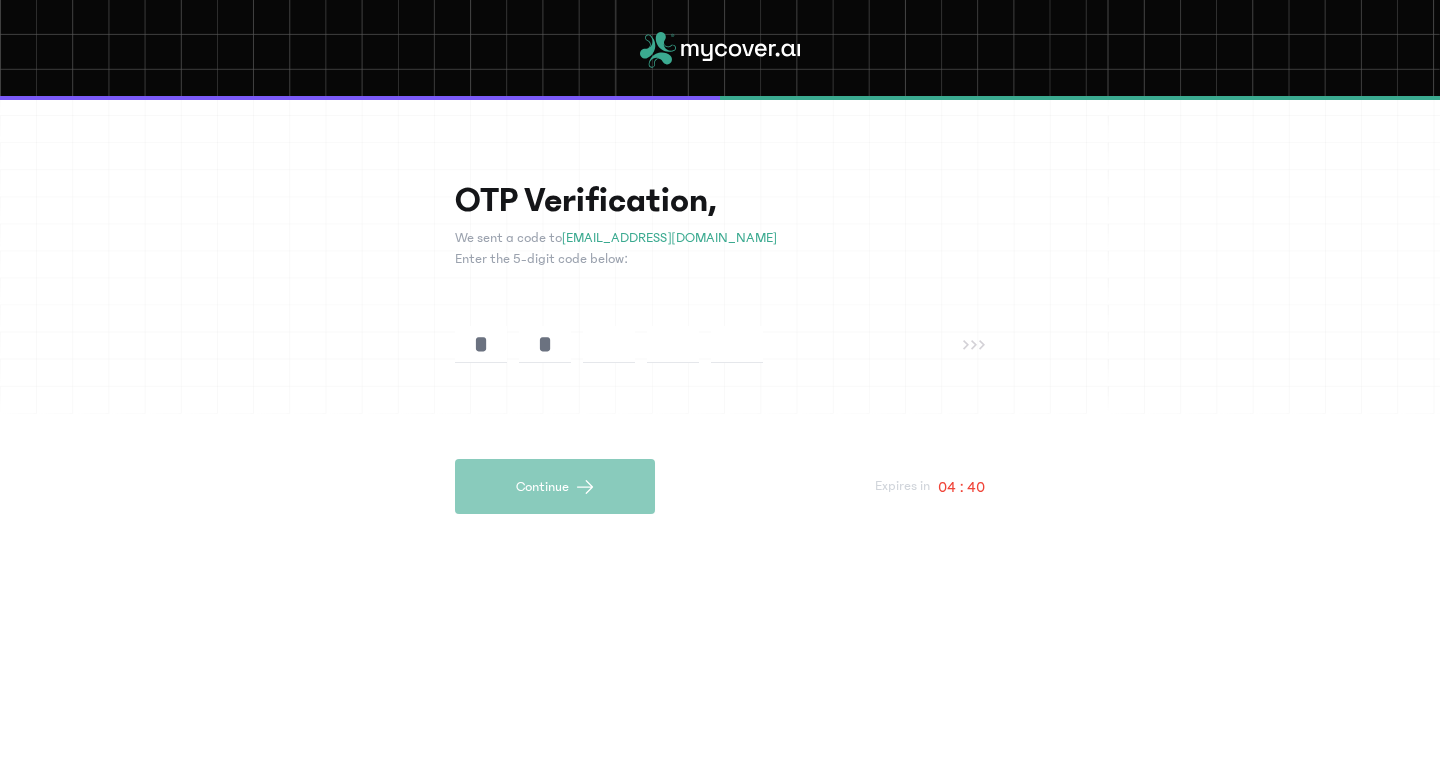 type on "*" 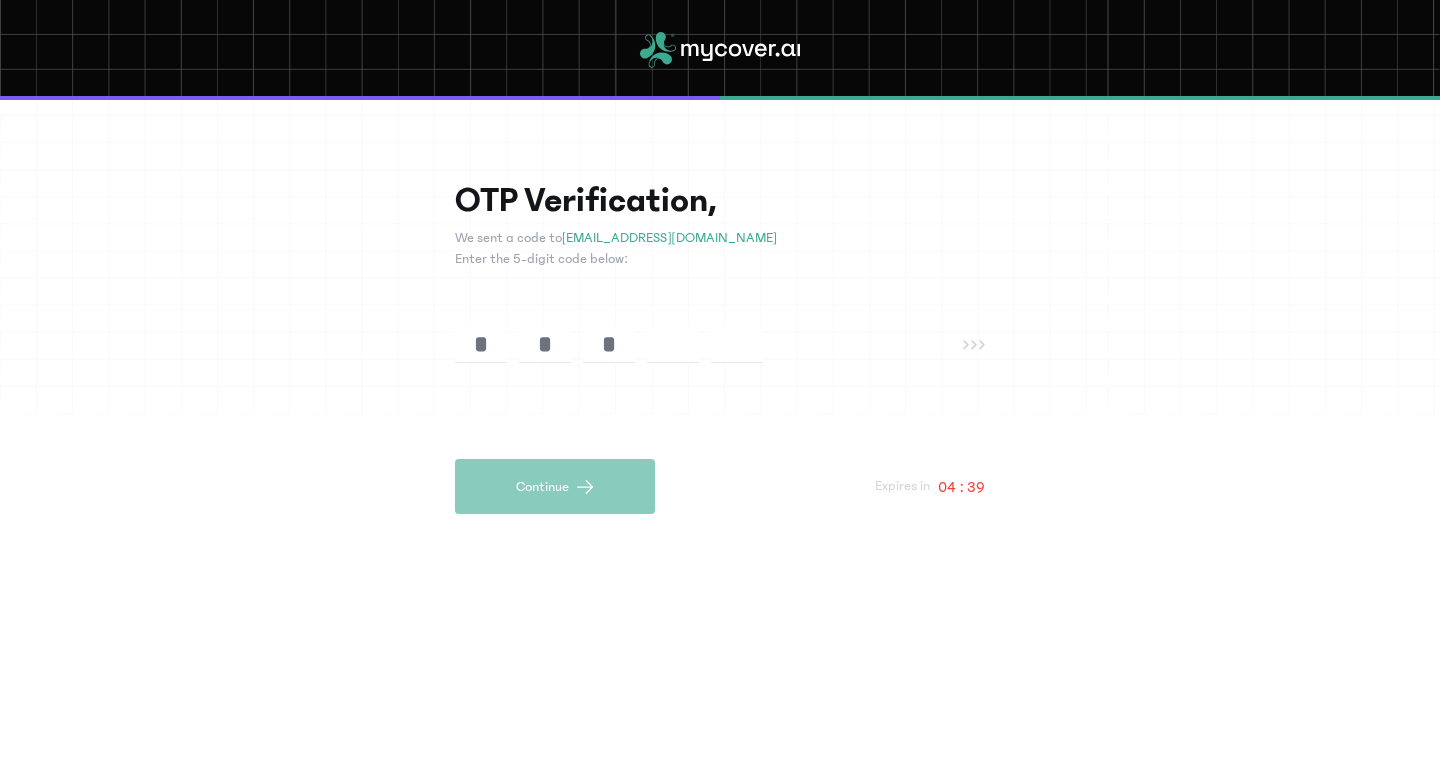 type on "*" 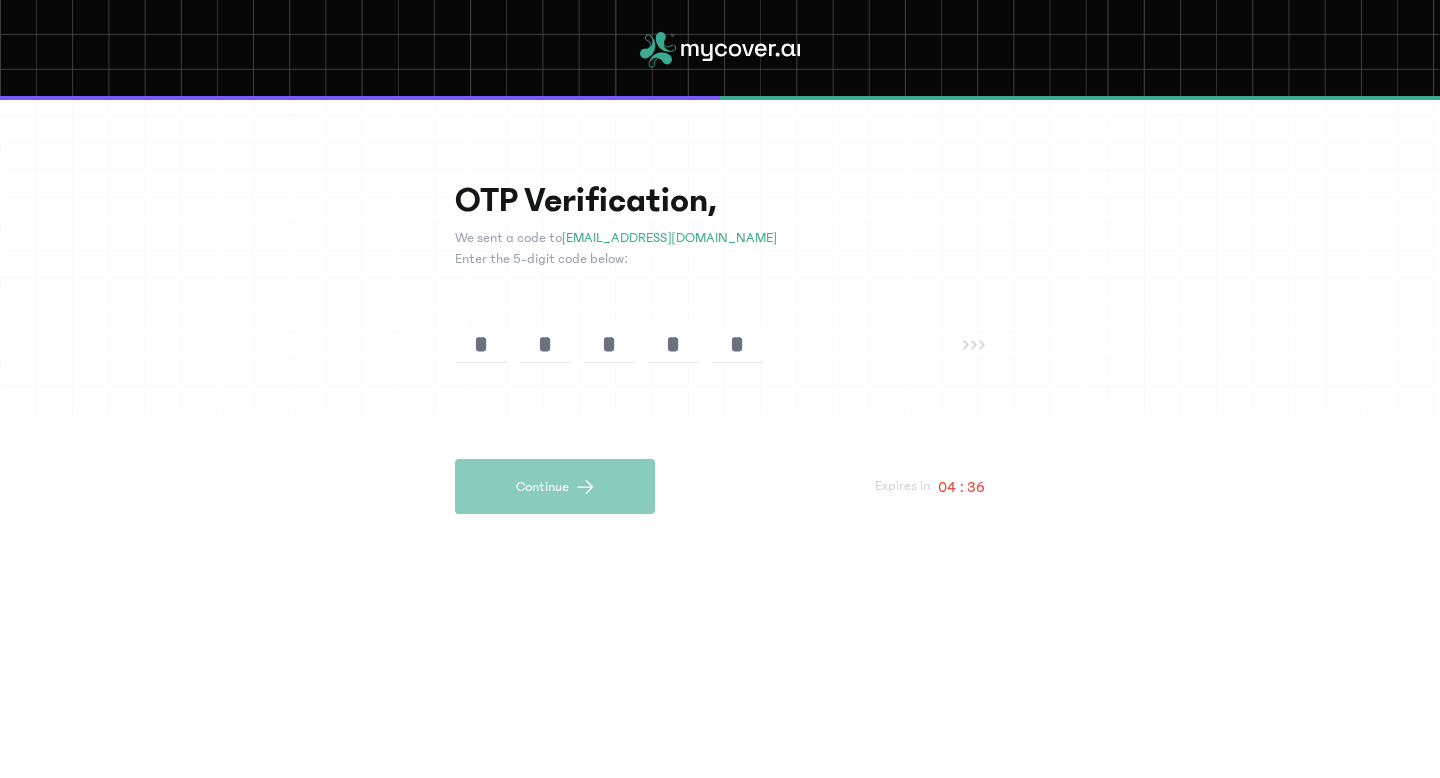 type on "*" 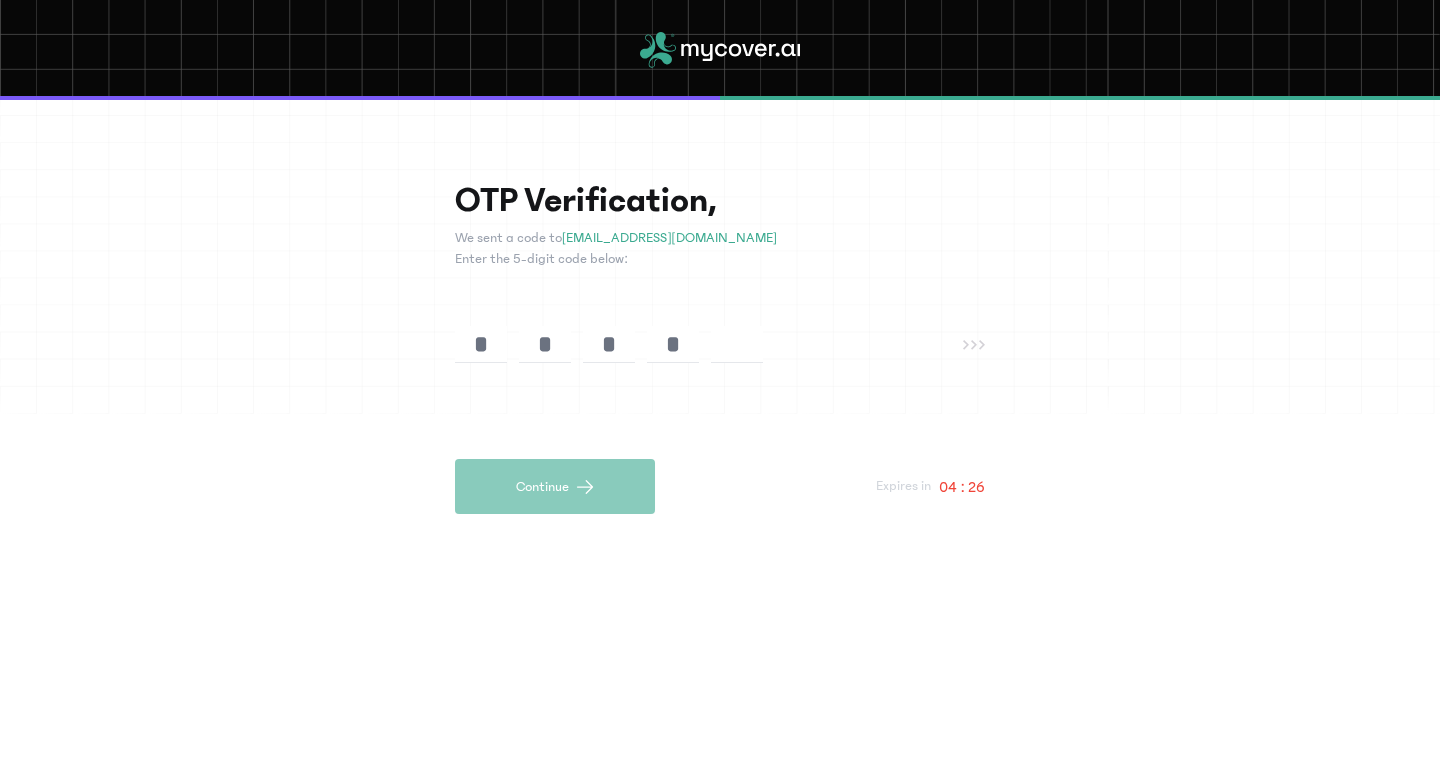 click at bounding box center (737, 344) 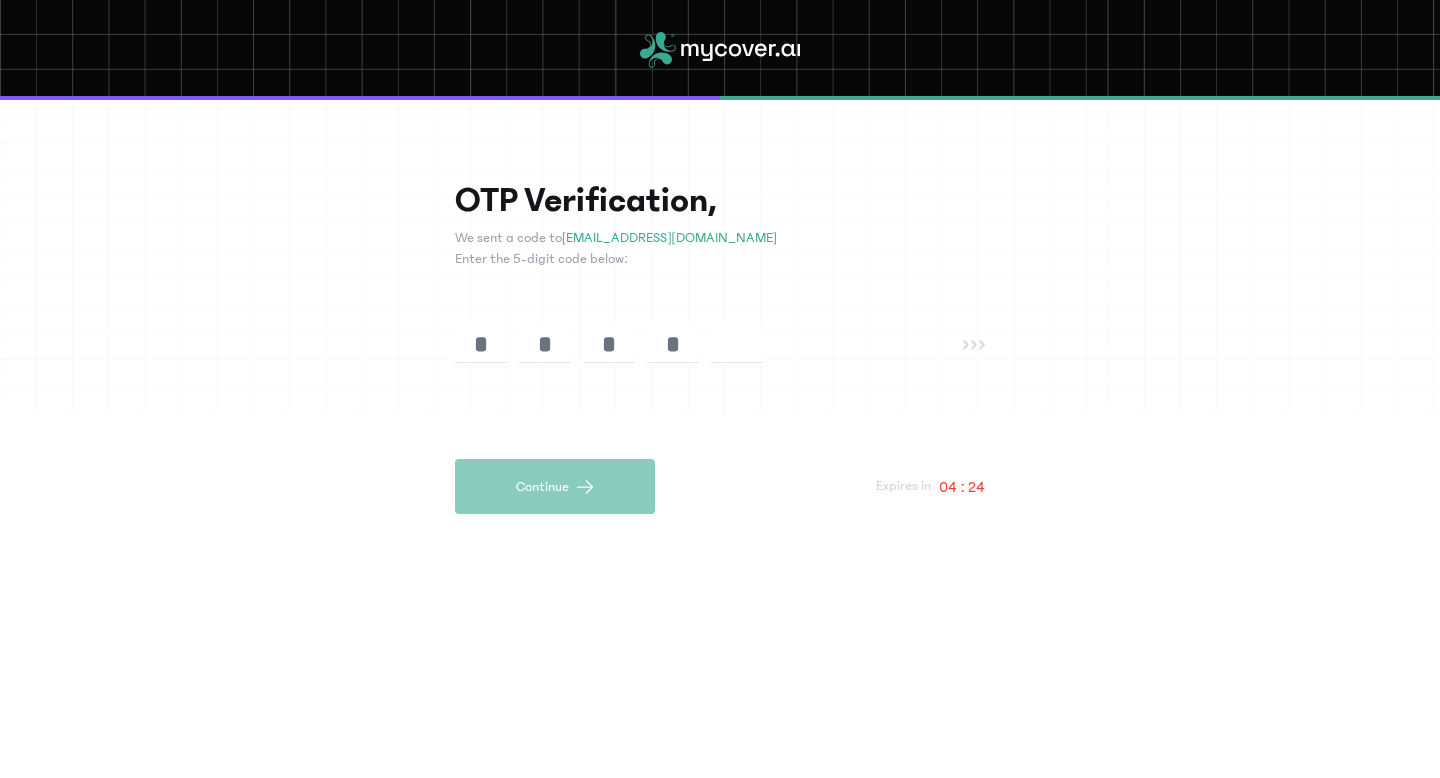 type on "*" 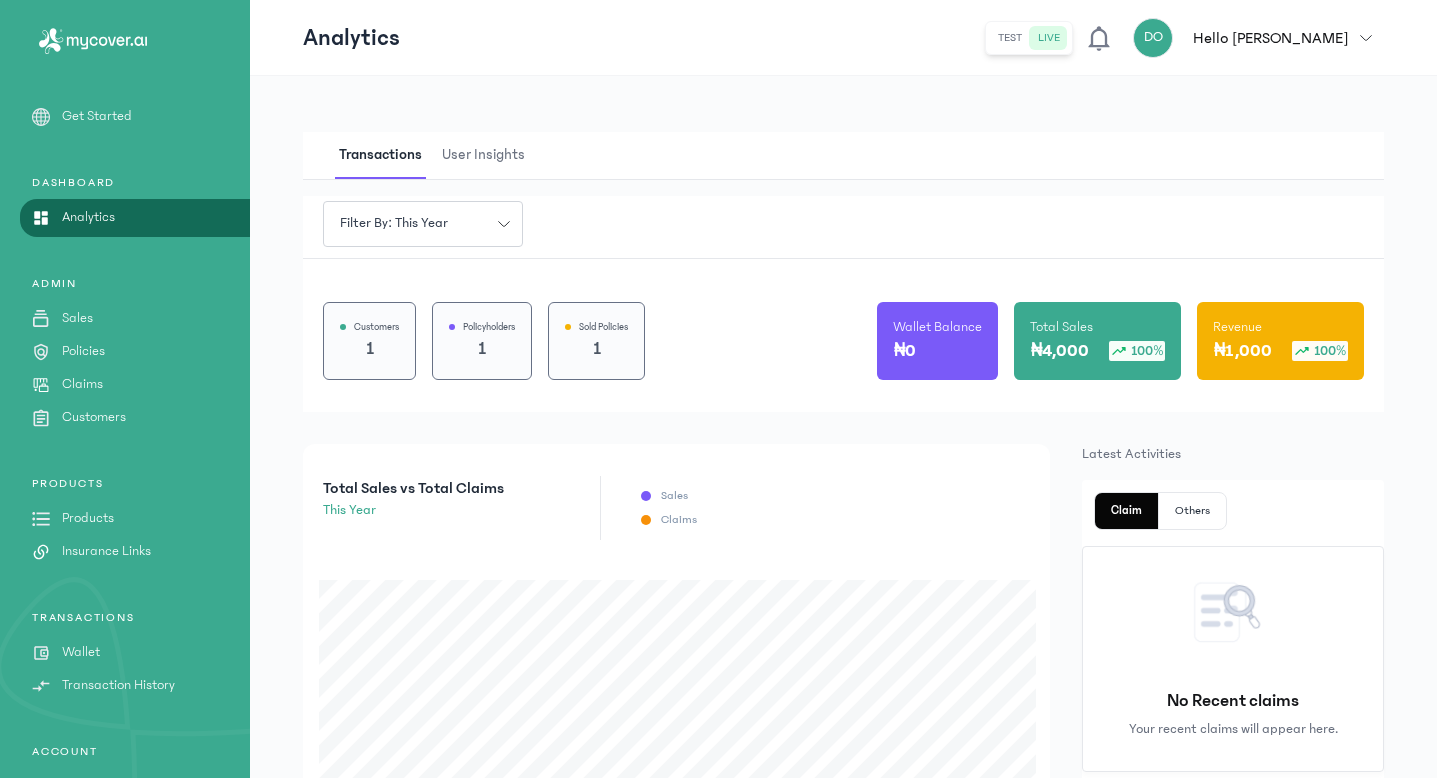 click on "Insurance Links" at bounding box center [106, 551] 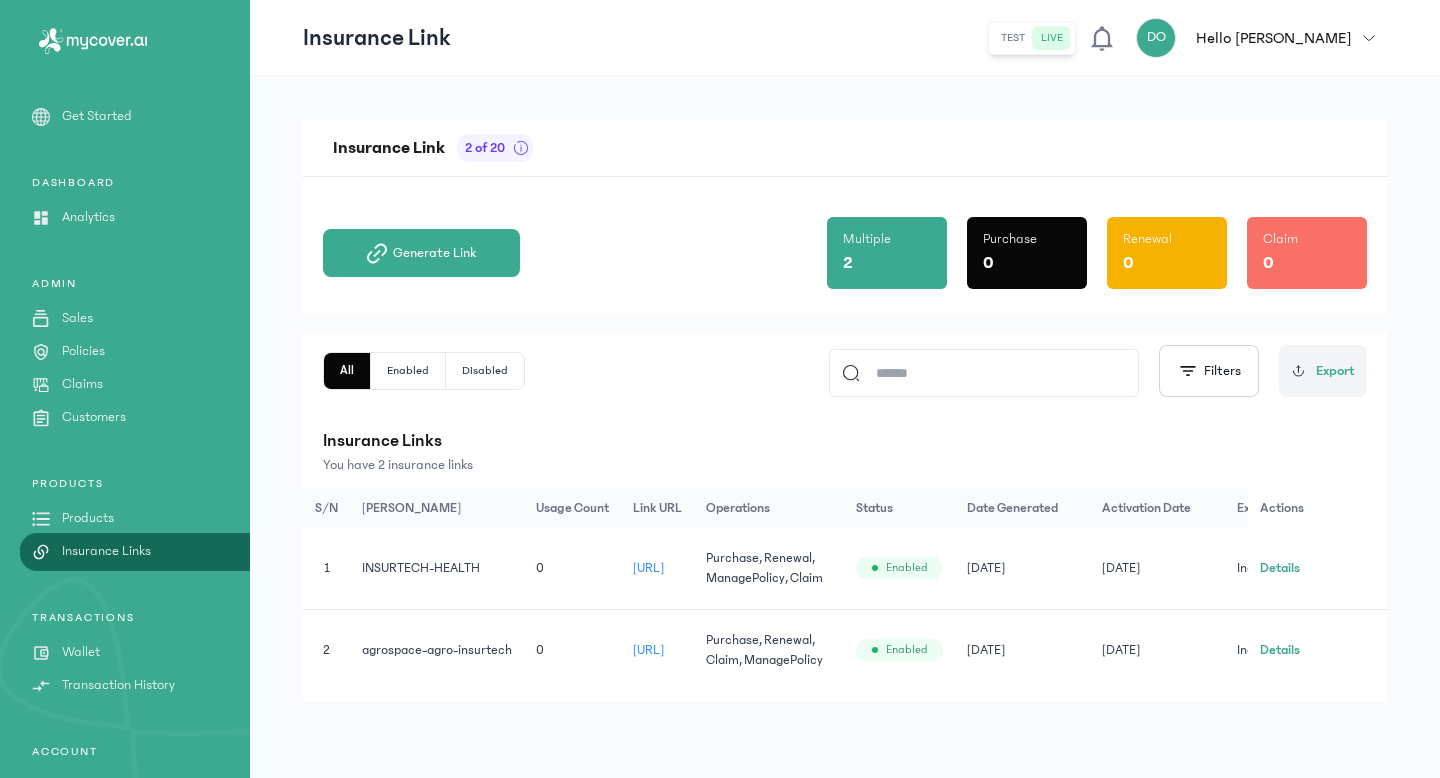 click on "Details" 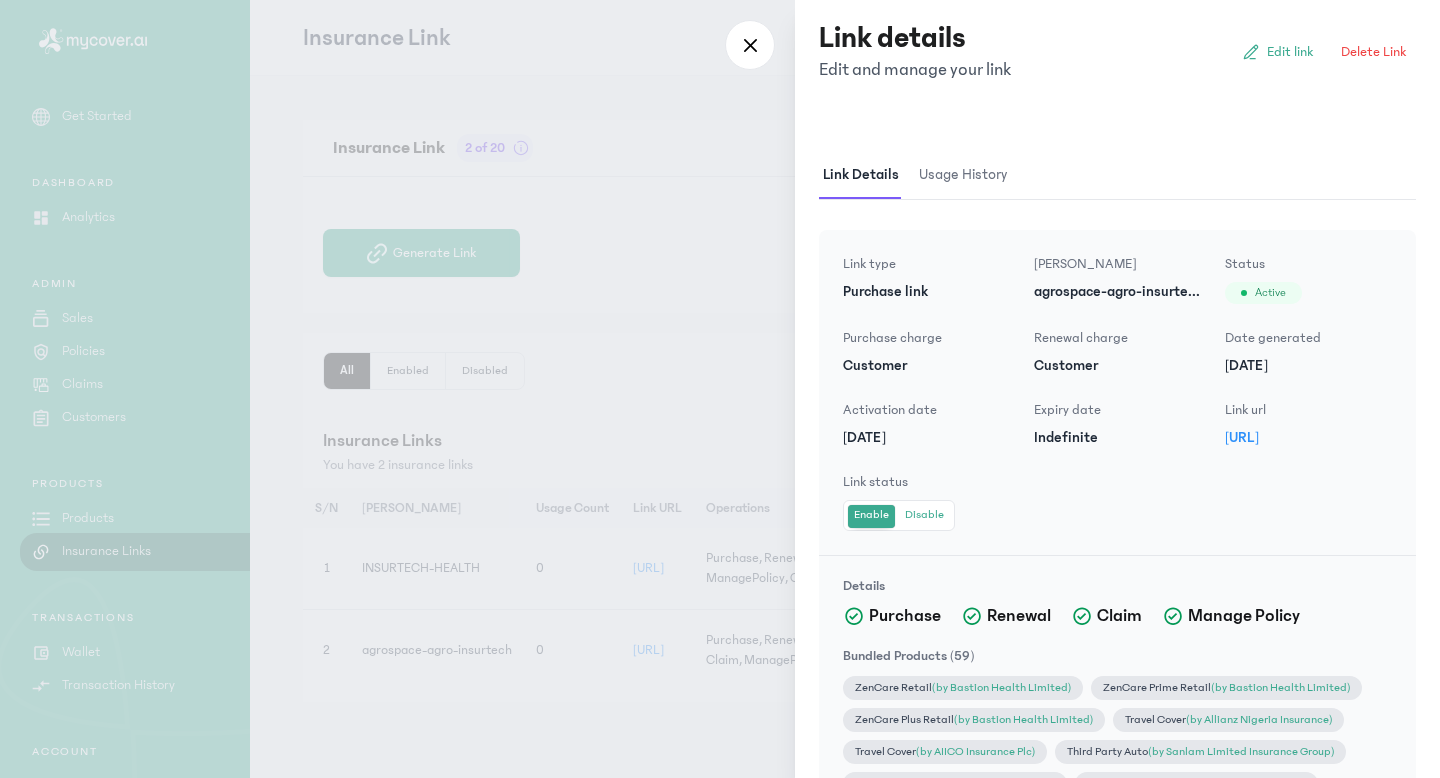 click on "[URL]" 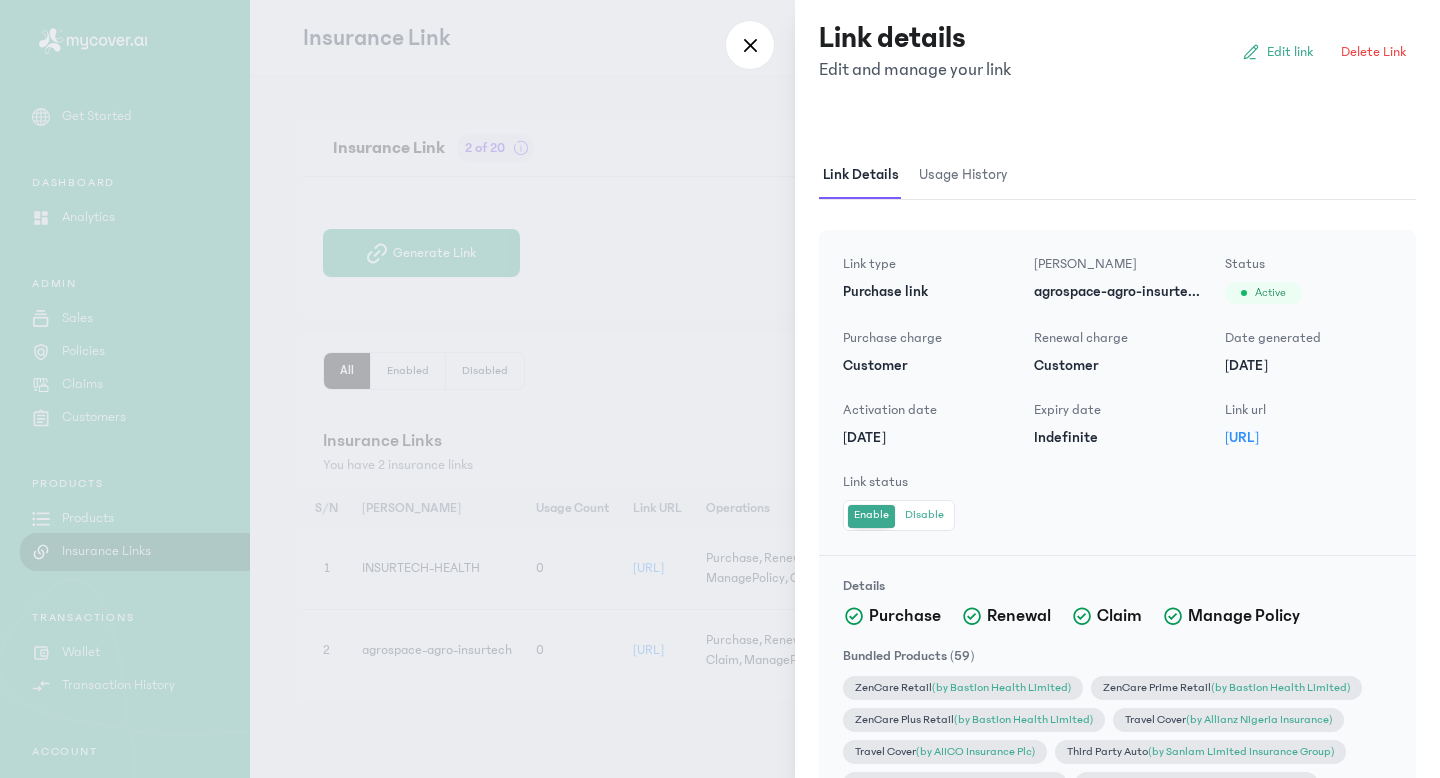 click on "Enable" 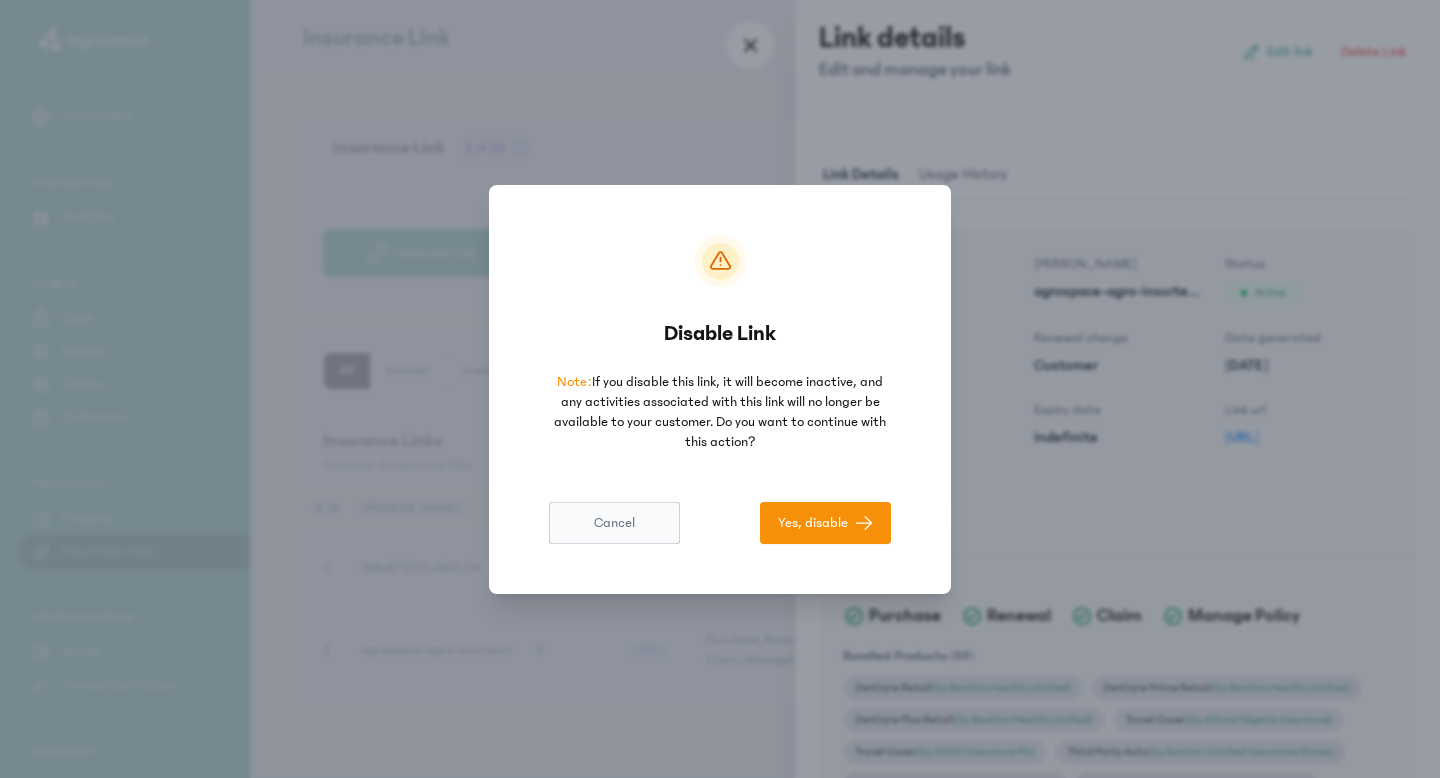click on "Cancel" 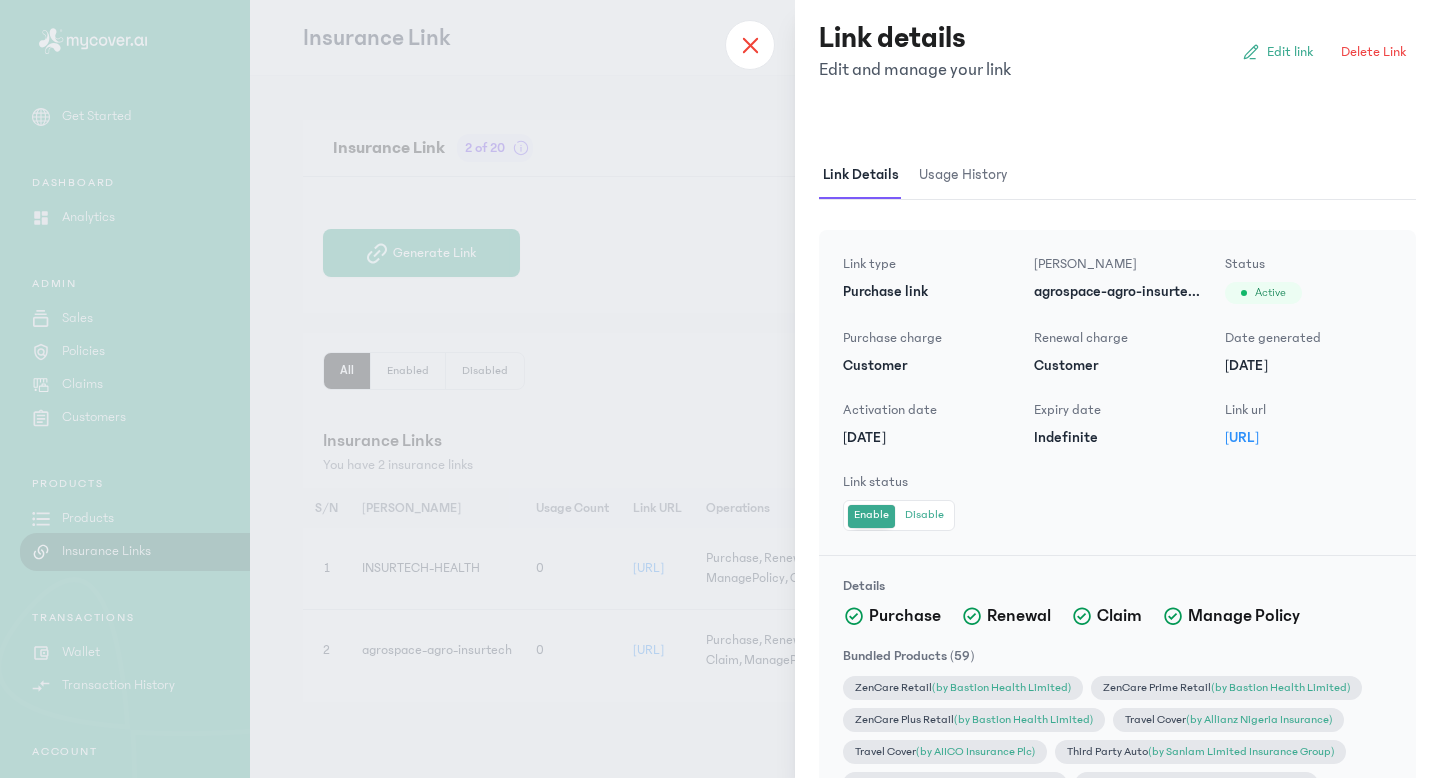 click 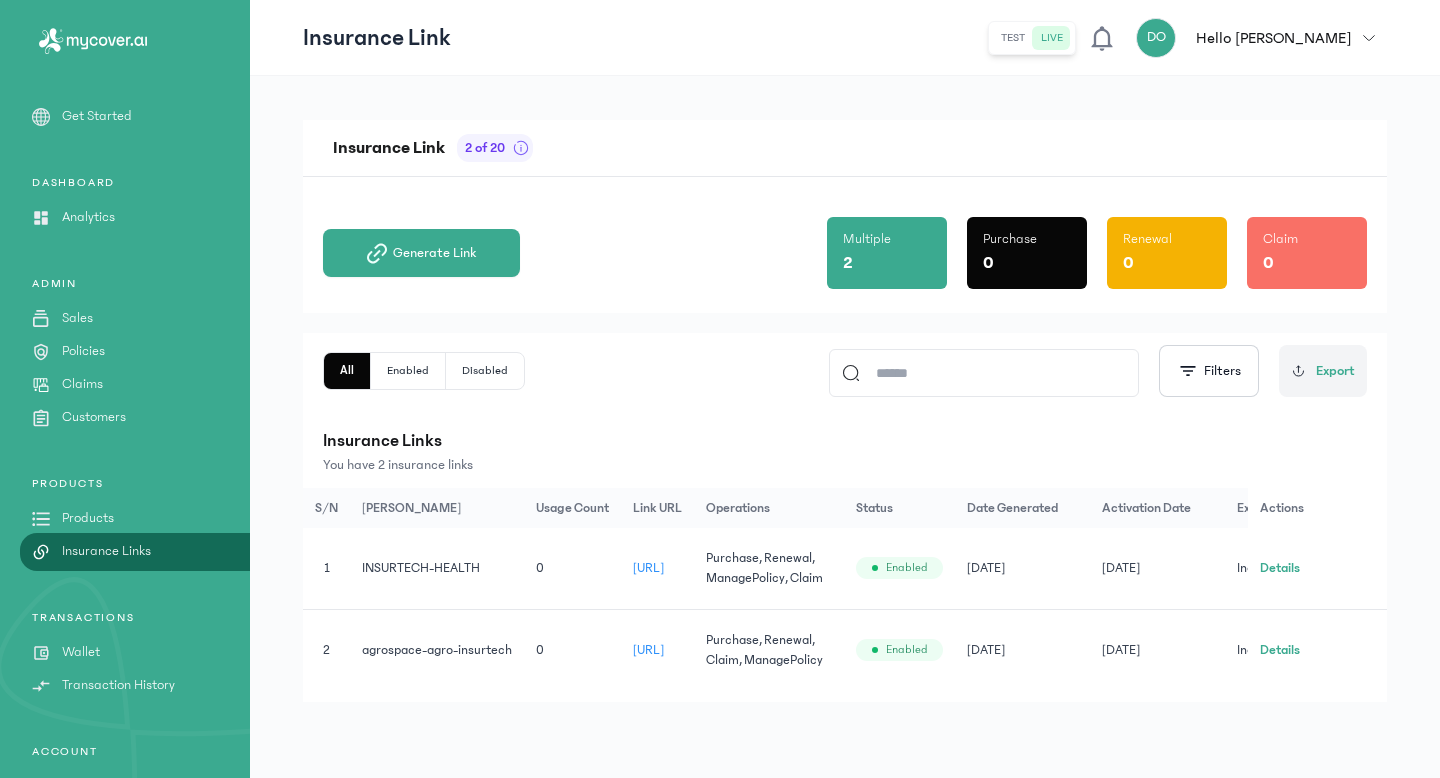 click on "[URL]" 